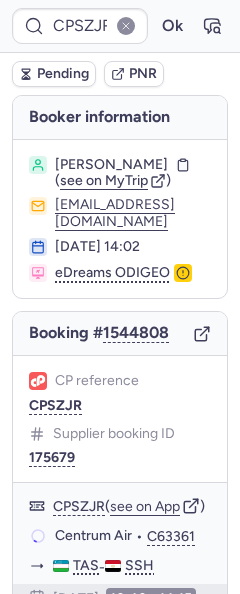 scroll, scrollTop: 0, scrollLeft: 0, axis: both 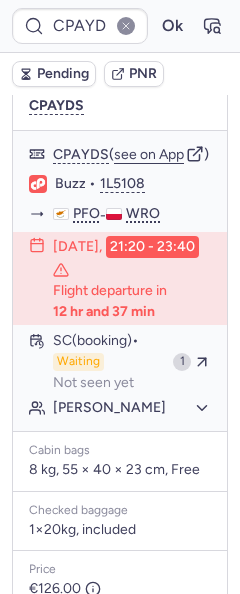 type on "CPSZJR" 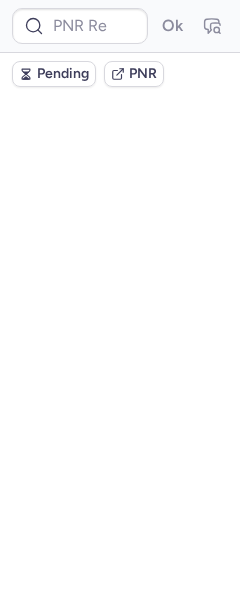 scroll, scrollTop: 0, scrollLeft: 0, axis: both 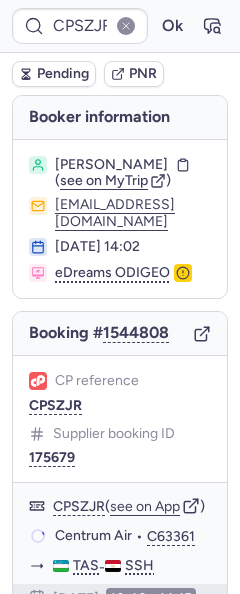 type on "CZ041443" 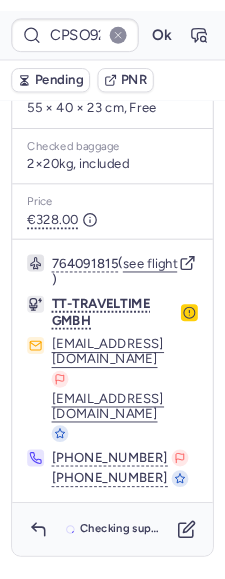 scroll, scrollTop: 776, scrollLeft: 0, axis: vertical 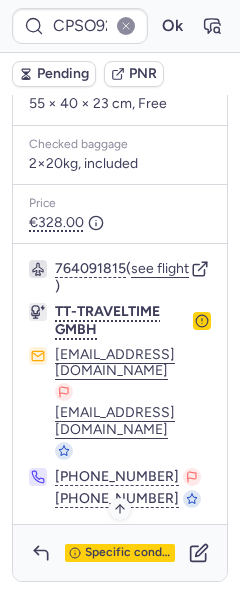 click on "Specific conditions" at bounding box center (128, 553) 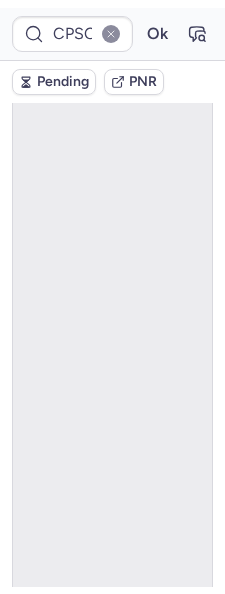 scroll, scrollTop: 160, scrollLeft: 0, axis: vertical 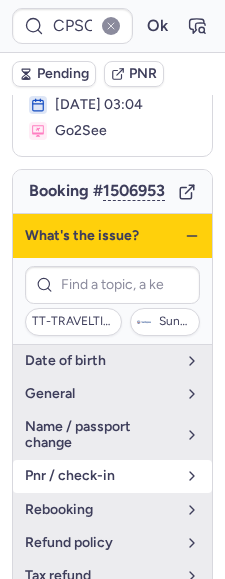click on "pnr / check-in" at bounding box center [100, 476] 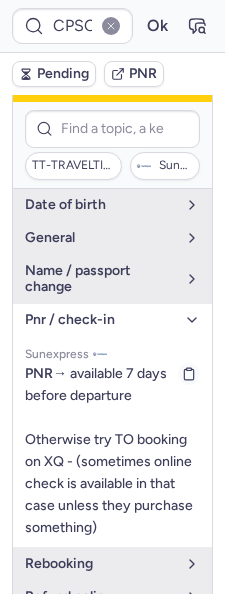 scroll, scrollTop: 360, scrollLeft: 0, axis: vertical 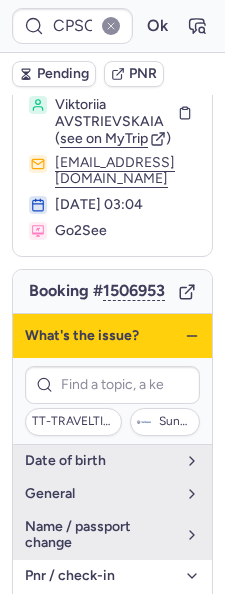 click 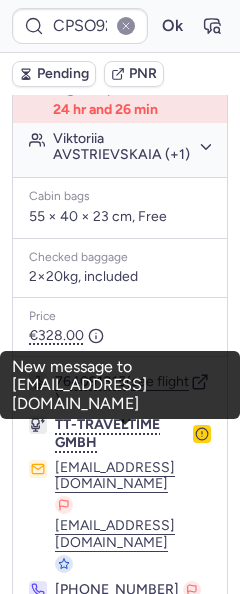 scroll, scrollTop: 576, scrollLeft: 0, axis: vertical 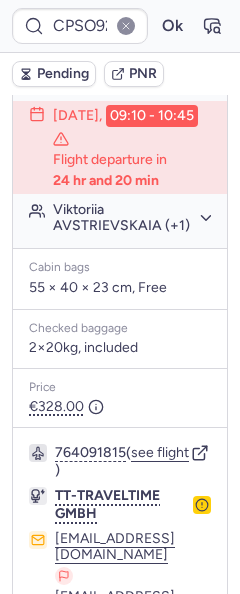 type on "CPSZJR" 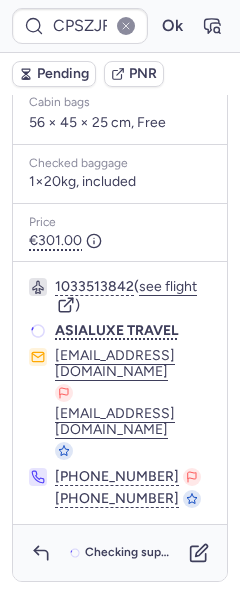 scroll, scrollTop: 576, scrollLeft: 0, axis: vertical 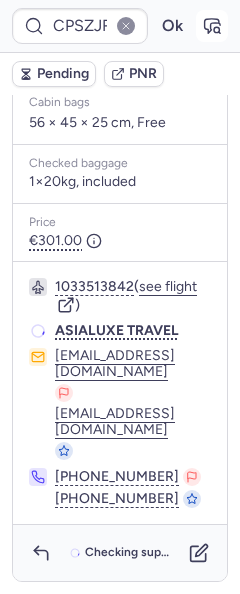 click 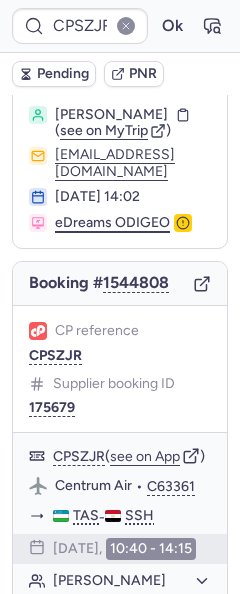 scroll, scrollTop: 0, scrollLeft: 0, axis: both 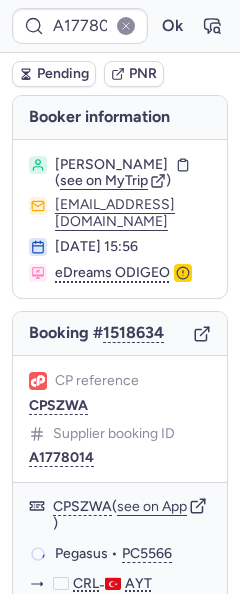 type on "CZ041443" 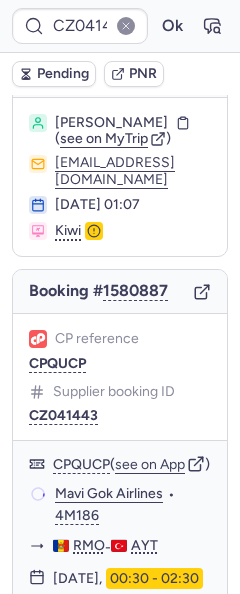 scroll, scrollTop: 300, scrollLeft: 0, axis: vertical 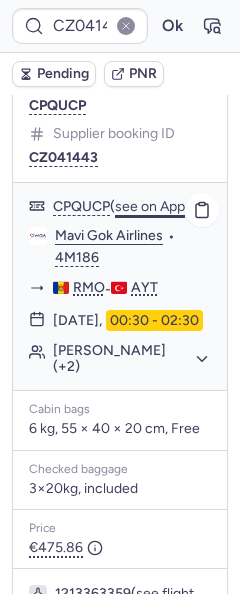 click on "see on App" 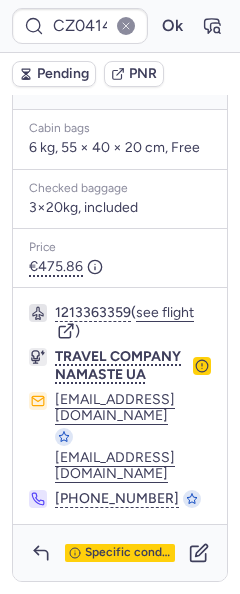 scroll, scrollTop: 674, scrollLeft: 0, axis: vertical 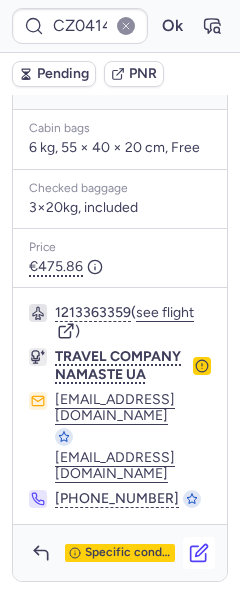 click 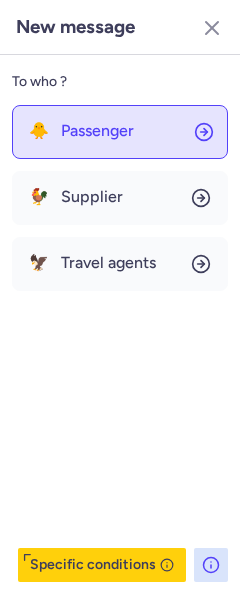 click on "Passenger" at bounding box center (97, 131) 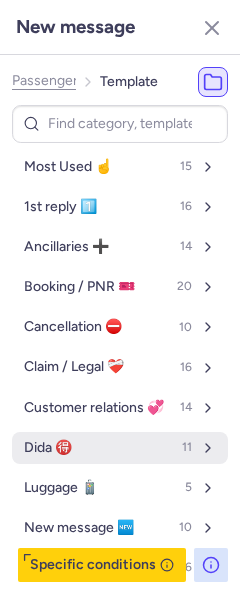 click on "Dida 🉐 11" at bounding box center [120, 448] 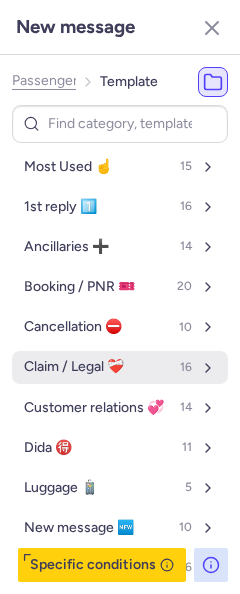 select on "en" 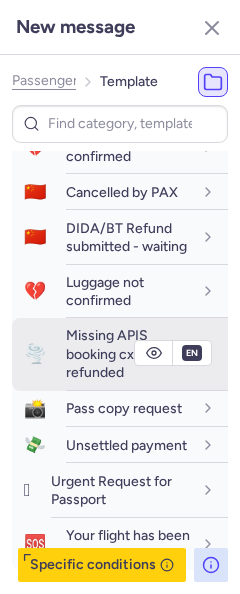 scroll, scrollTop: 500, scrollLeft: 0, axis: vertical 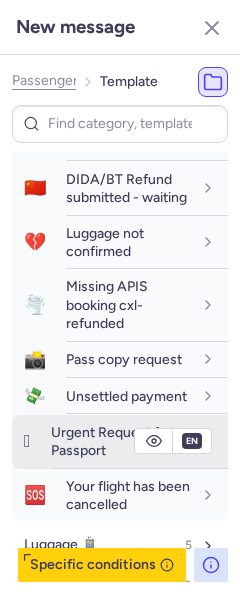 click on "Urgent Request for Passport" at bounding box center (111, 441) 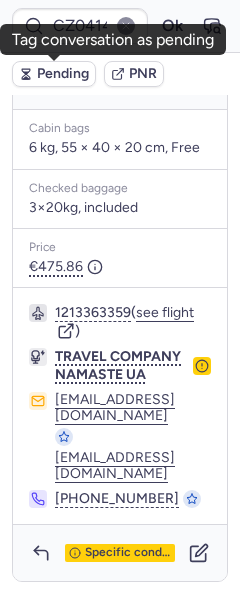 click on "Pending" at bounding box center (63, 74) 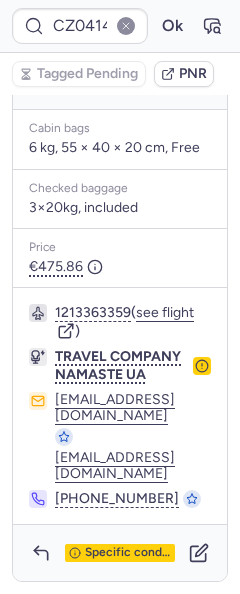 type on "CPSO92" 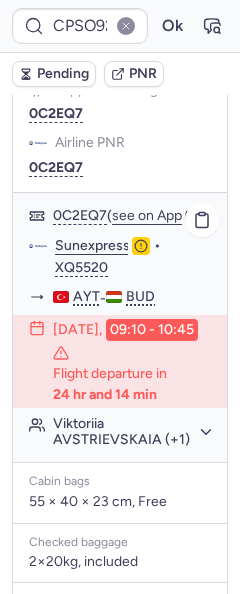 scroll, scrollTop: 355, scrollLeft: 0, axis: vertical 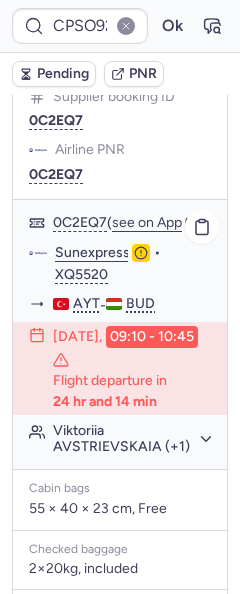 click on "Sunexpress" 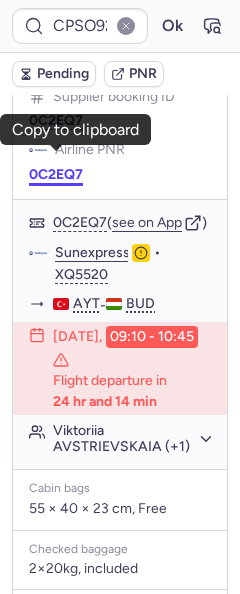 click on "0C2EQ7" at bounding box center (56, 175) 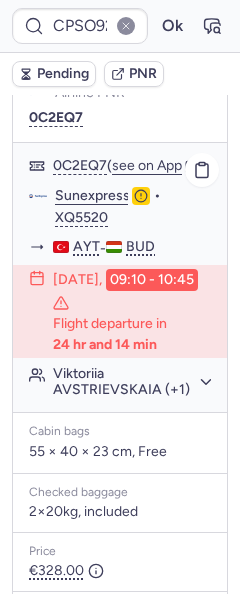 scroll, scrollTop: 555, scrollLeft: 0, axis: vertical 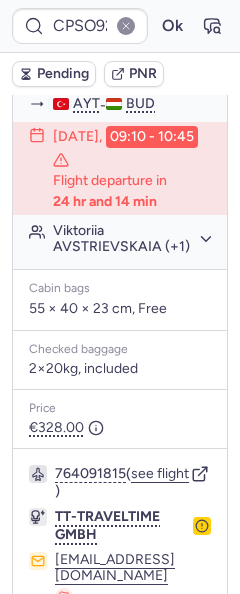 click on "Viktoriia AVSTRIEVSKAIA (+1)" 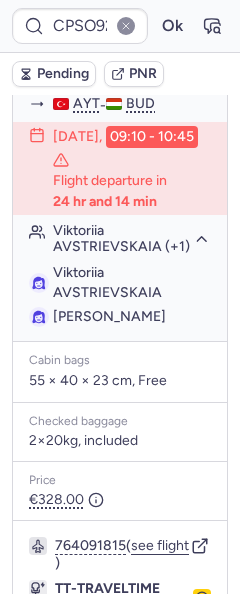 click on "Viktoriia AVSTRIEVSKAIA" at bounding box center (107, 282) 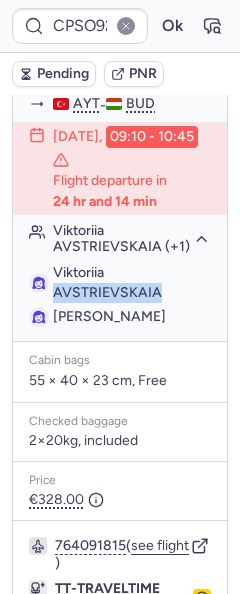 click on "Viktoriia AVSTRIEVSKAIA" at bounding box center (107, 282) 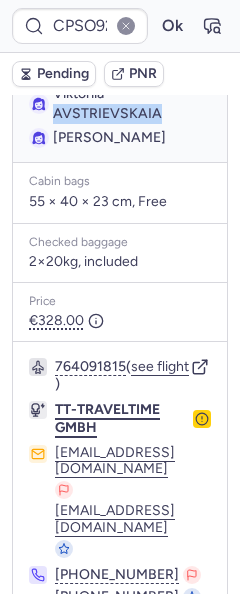 scroll, scrollTop: 848, scrollLeft: 0, axis: vertical 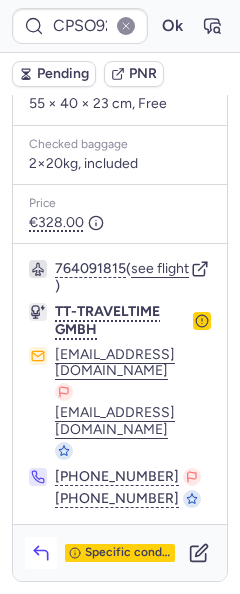 click 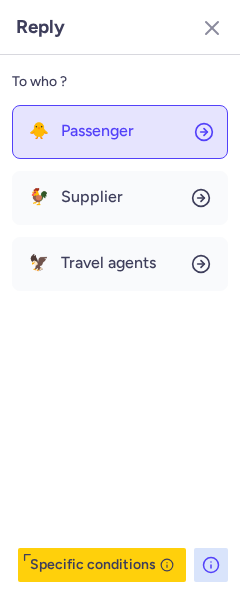 click on "Passenger" at bounding box center (97, 131) 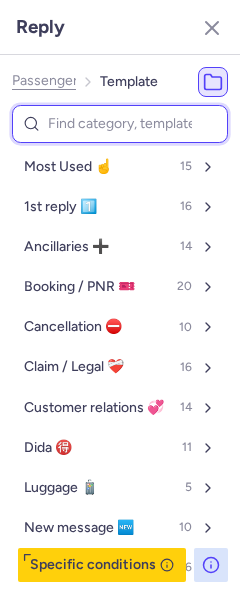 click at bounding box center [120, 124] 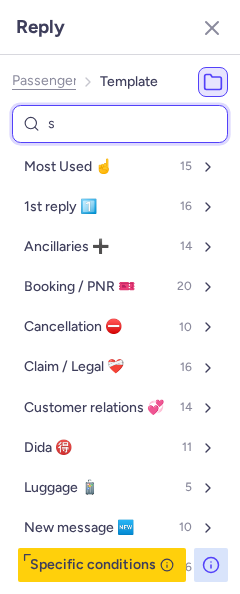 type on "su" 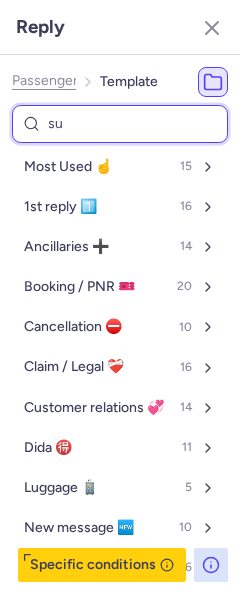 select on "en" 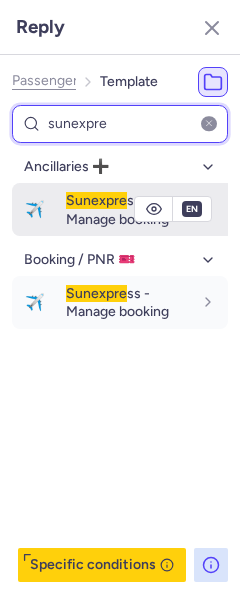 type on "sunexpre" 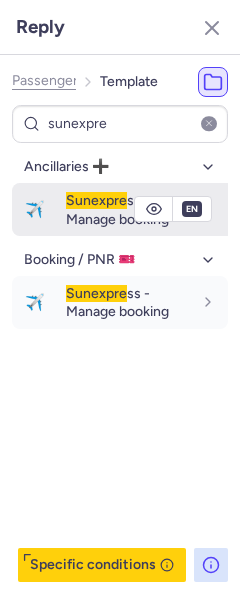 click on "Sunexpre ss - Manage booking" at bounding box center (117, 209) 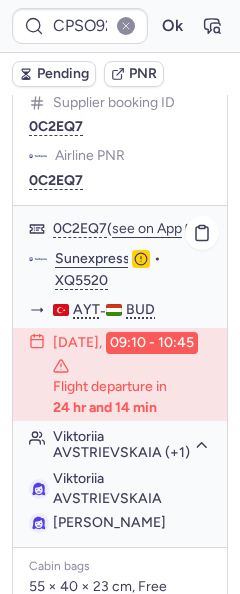 scroll, scrollTop: 348, scrollLeft: 0, axis: vertical 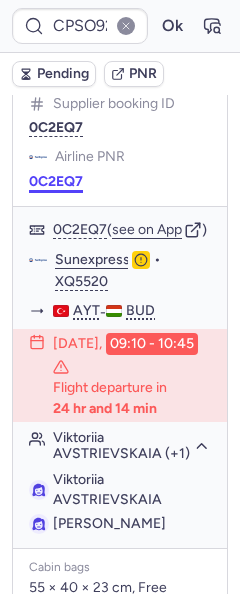 click on "0C2EQ7" at bounding box center (56, 182) 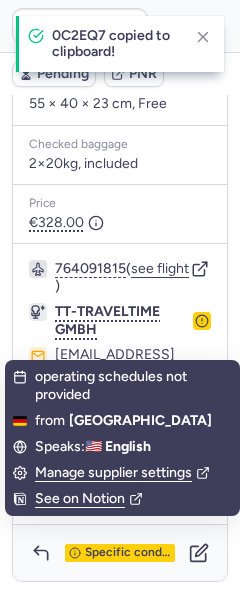 scroll, scrollTop: 848, scrollLeft: 0, axis: vertical 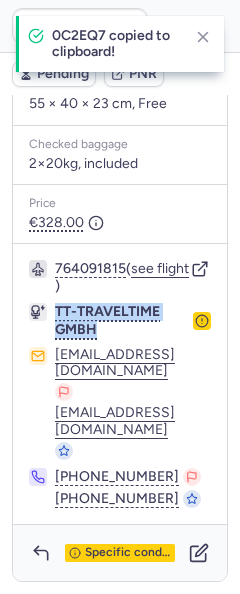drag, startPoint x: 51, startPoint y: 312, endPoint x: 110, endPoint y: 332, distance: 62.297672 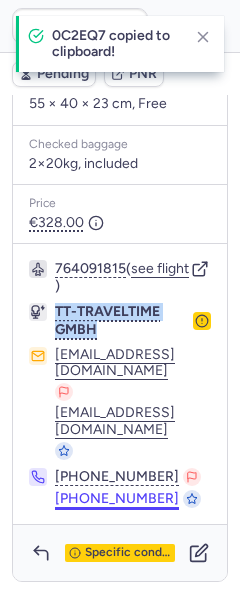 copy on "TT-TRAVELTIME GMBH" 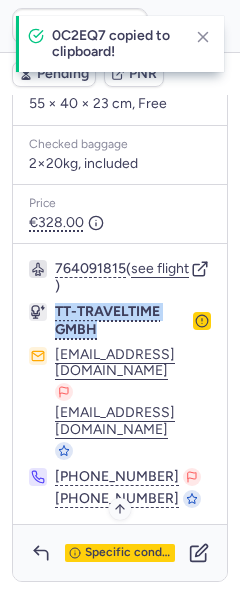 click on "Specific conditions" at bounding box center [128, 553] 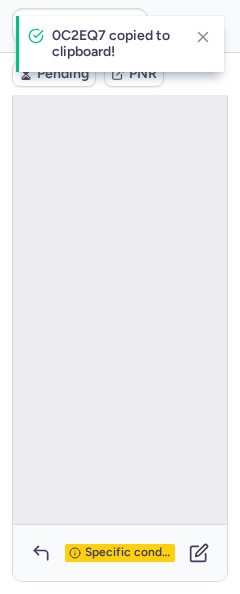 scroll, scrollTop: 160, scrollLeft: 0, axis: vertical 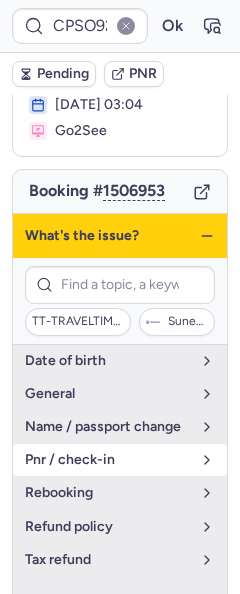 click on "pnr / check-in" at bounding box center [108, 460] 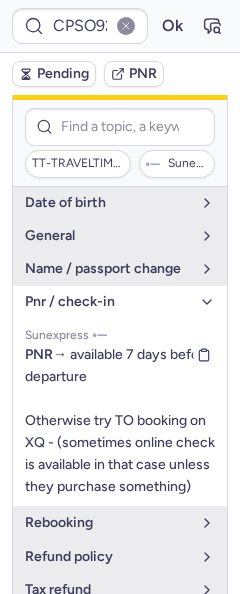 scroll, scrollTop: 260, scrollLeft: 0, axis: vertical 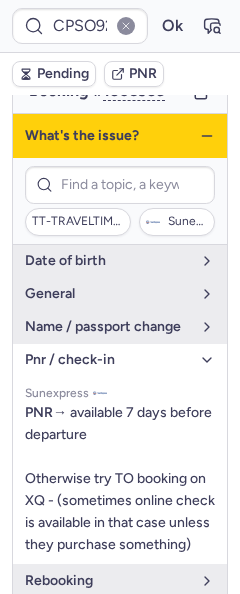 click 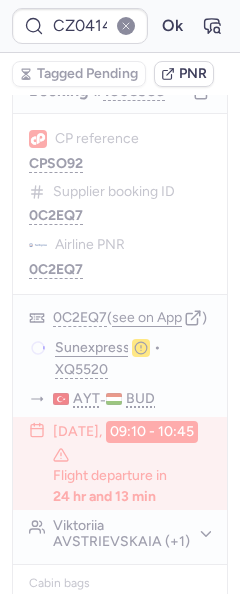 type on "CPGNRD" 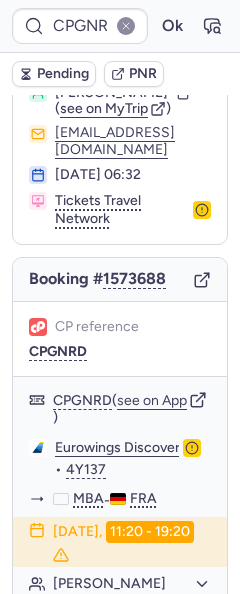 scroll, scrollTop: 0, scrollLeft: 0, axis: both 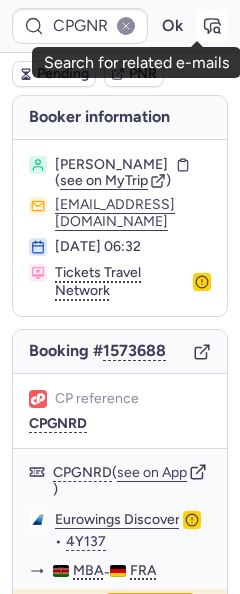 click 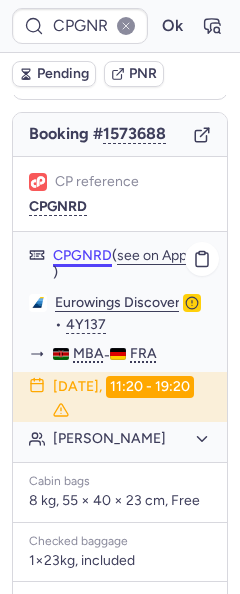scroll, scrollTop: 200, scrollLeft: 0, axis: vertical 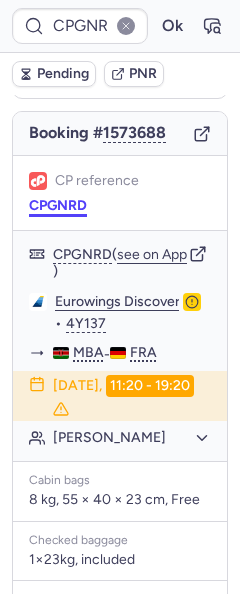 click on "CPGNRD" at bounding box center (58, 206) 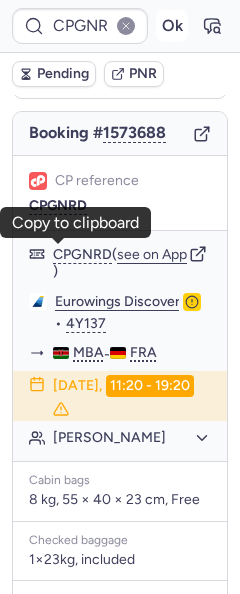 click on "Ok" at bounding box center [172, 26] 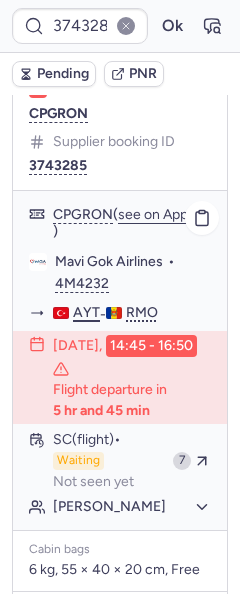 scroll, scrollTop: 300, scrollLeft: 0, axis: vertical 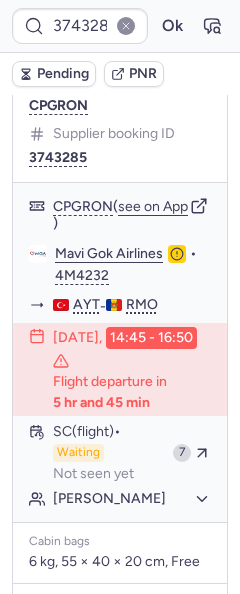 type on "CZ041443" 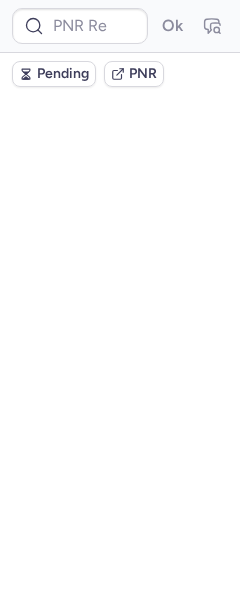 scroll, scrollTop: 300, scrollLeft: 0, axis: vertical 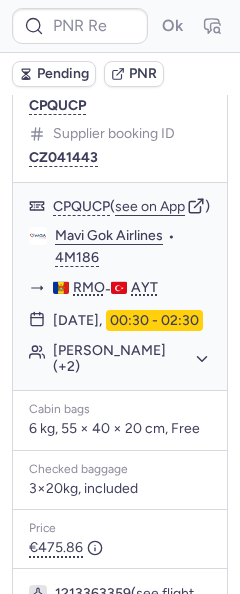 type on "CP964W" 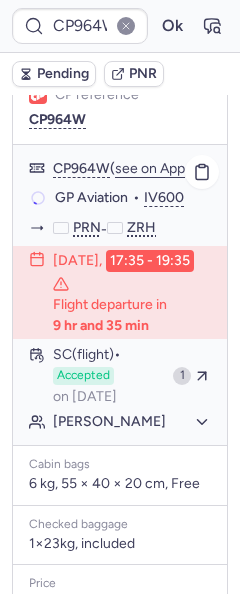 scroll, scrollTop: 283, scrollLeft: 0, axis: vertical 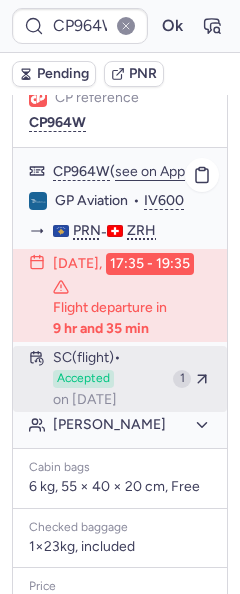 click on "Accepted" at bounding box center [83, 379] 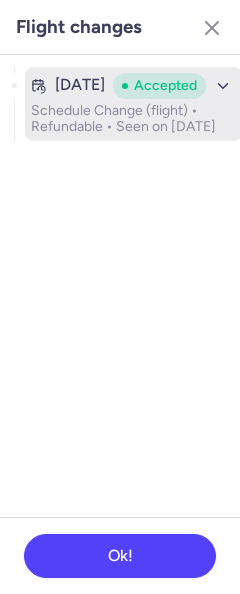 click on "Schedule Change (flight) • Refundable • Seen on Jul 9, 2025" at bounding box center (133, 119) 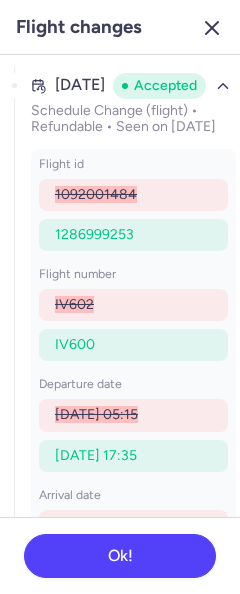 click 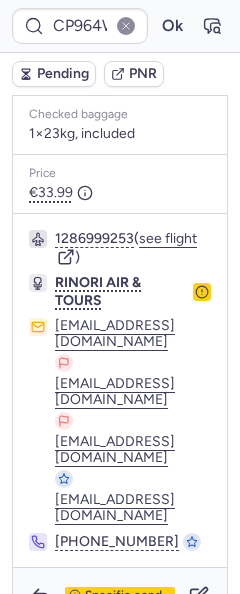 scroll, scrollTop: 718, scrollLeft: 0, axis: vertical 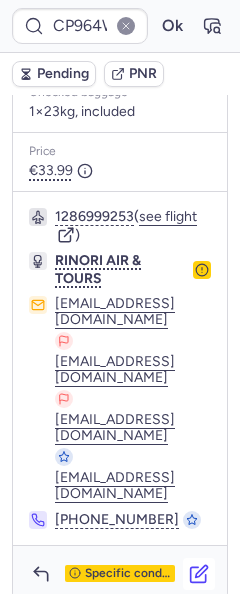 click 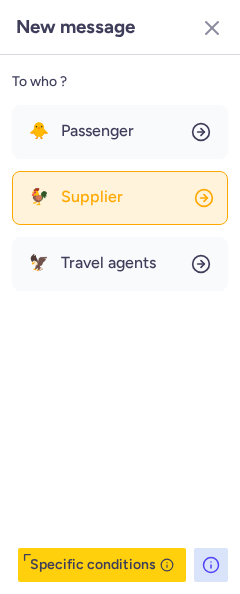 click on "🐓 Supplier" 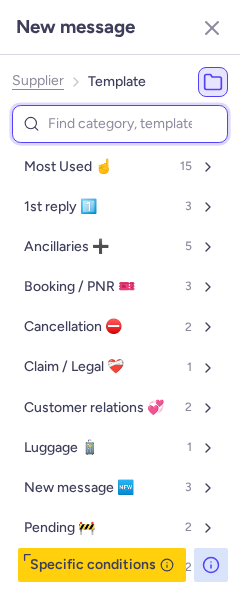 click at bounding box center (120, 124) 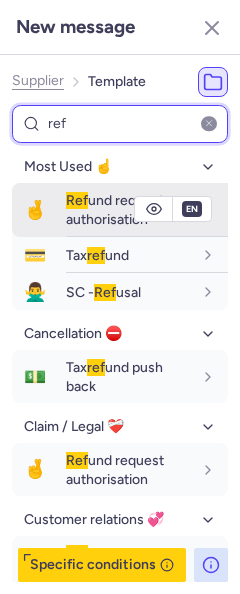 type on "ref" 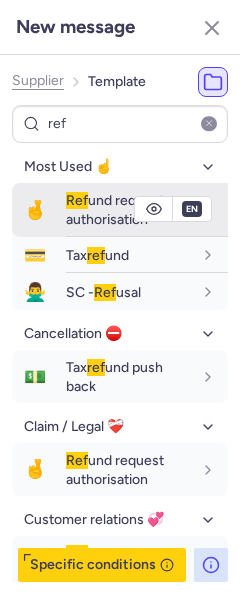 click on "🤞" at bounding box center (35, 210) 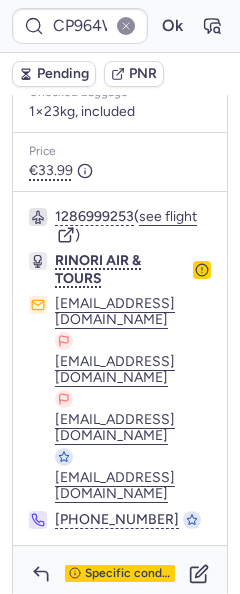 click on "Pending" at bounding box center [63, 74] 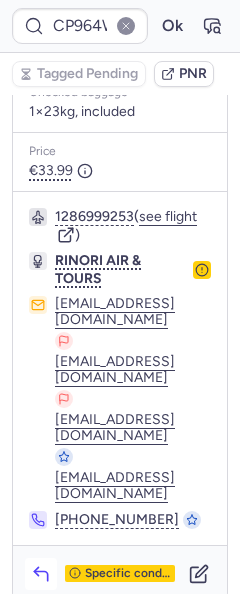 click 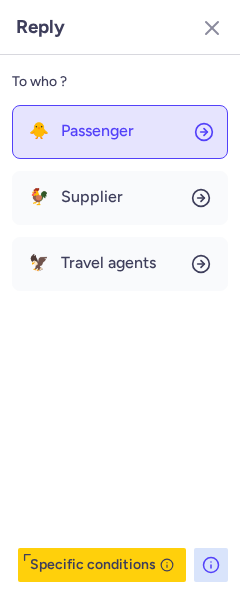 click on "🐥 Passenger" 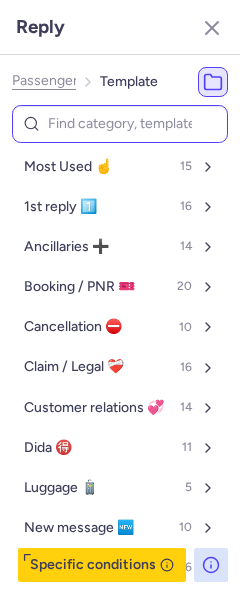 click at bounding box center [120, 124] 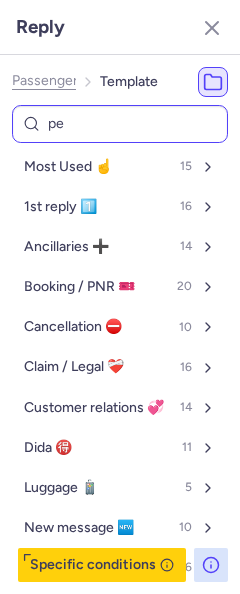 type on "pen" 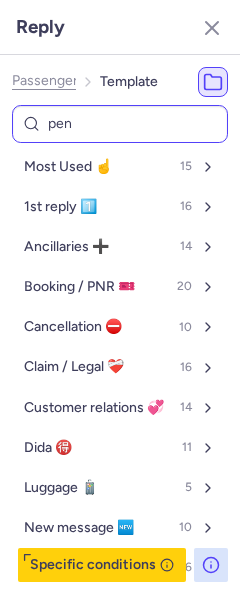 select on "en" 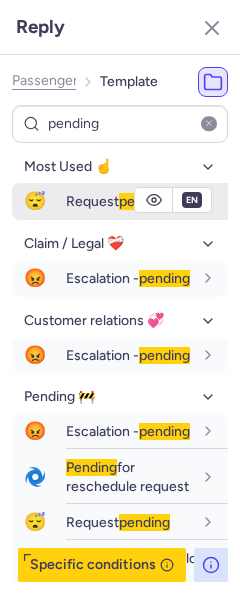 type on "pending" 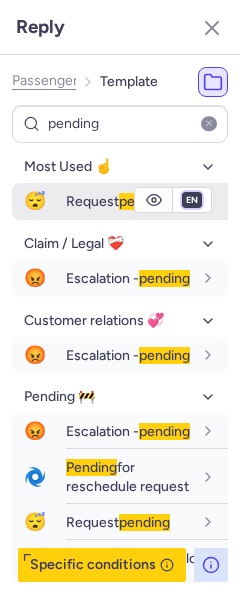 click on "fr en de nl pt es it ru" at bounding box center (192, 200) 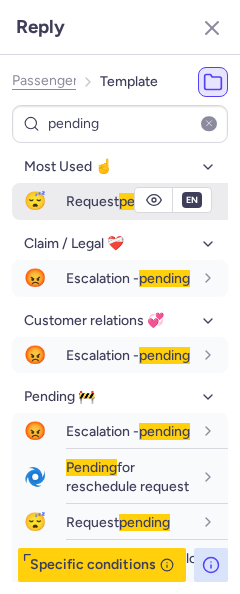 click on "fr en de nl pt es it ru" at bounding box center [192, 200] 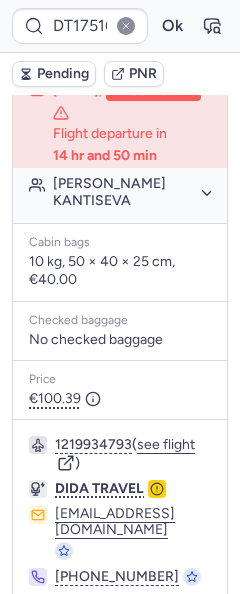 scroll, scrollTop: 600, scrollLeft: 0, axis: vertical 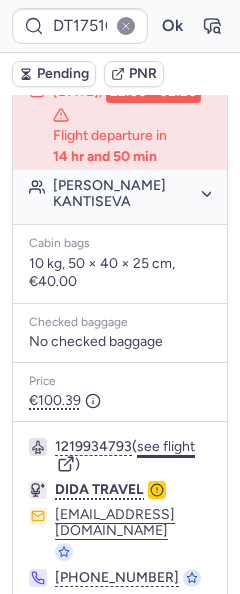 click on "1219934793" 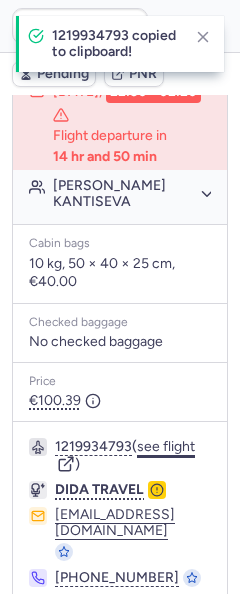 click on "see flight" 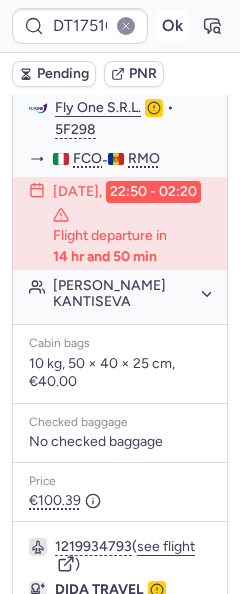 click on "Ok" at bounding box center [172, 26] 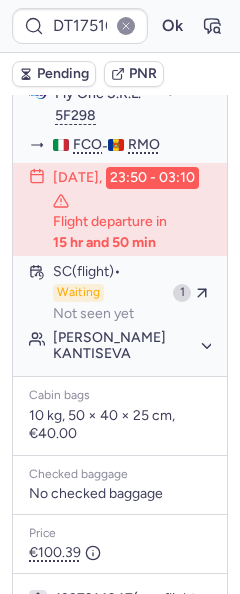 scroll, scrollTop: 500, scrollLeft: 0, axis: vertical 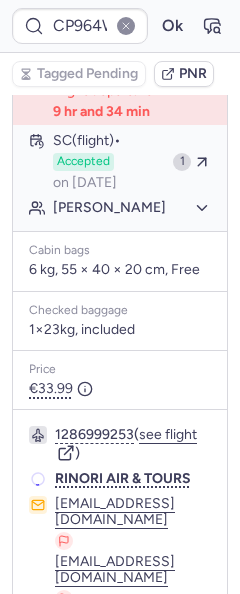 type on "CPCMSY" 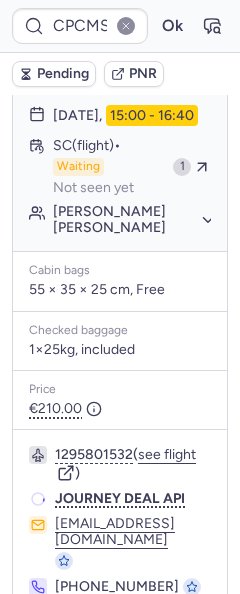 scroll, scrollTop: 500, scrollLeft: 0, axis: vertical 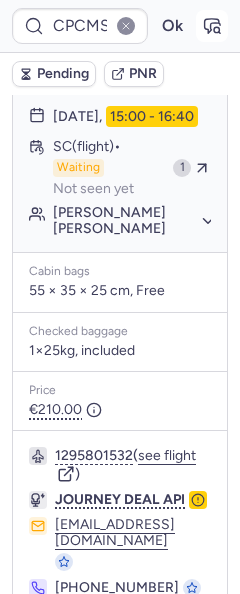 click 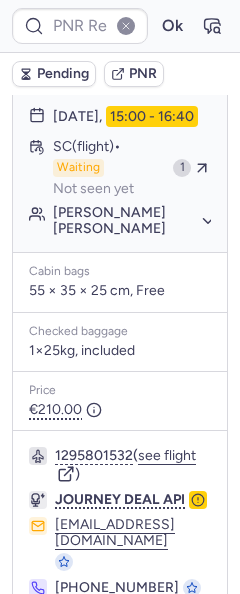 type on "CPCMSY" 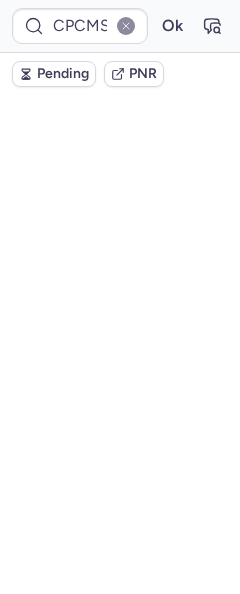 scroll, scrollTop: 0, scrollLeft: 0, axis: both 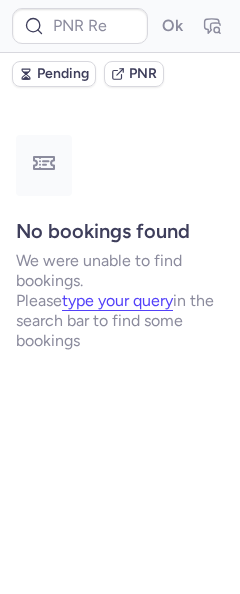 type on "CP2JXJ" 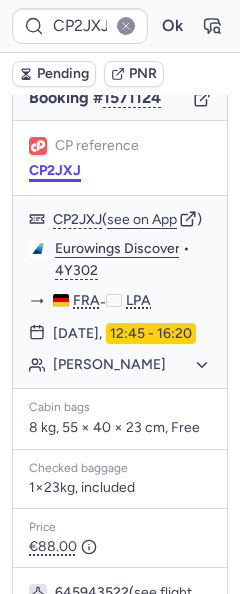 scroll, scrollTop: 216, scrollLeft: 0, axis: vertical 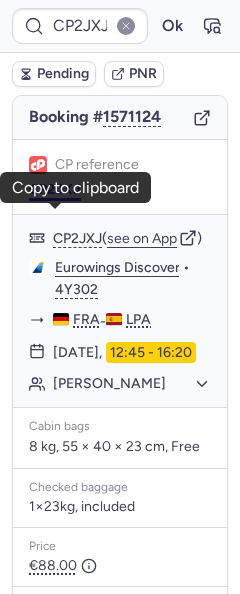 click on "CP2JXJ" at bounding box center [55, 190] 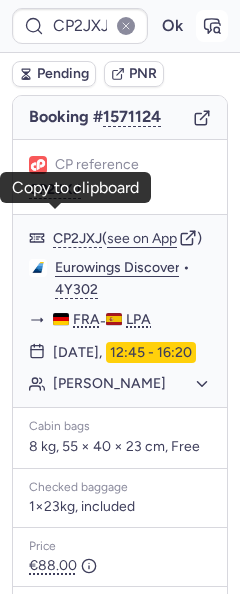 click 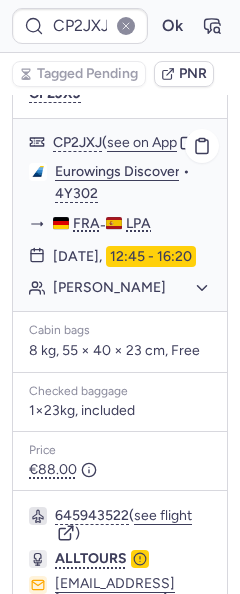 scroll, scrollTop: 316, scrollLeft: 0, axis: vertical 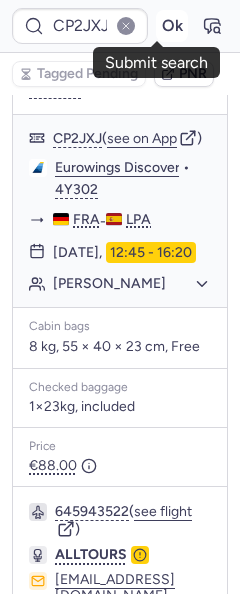 click on "Ok" at bounding box center [172, 26] 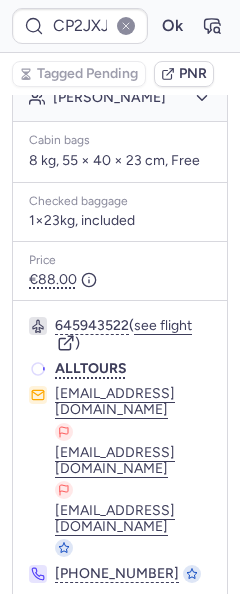 scroll, scrollTop: 671, scrollLeft: 0, axis: vertical 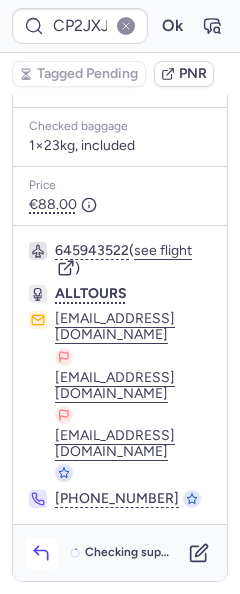 click 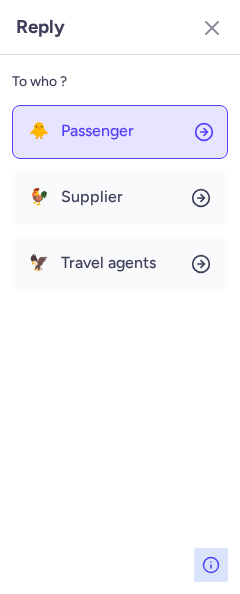 click on "🐥 Passenger" 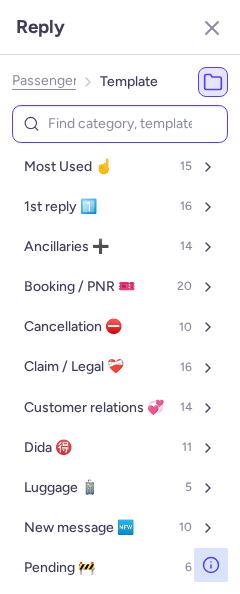 click at bounding box center [120, 124] 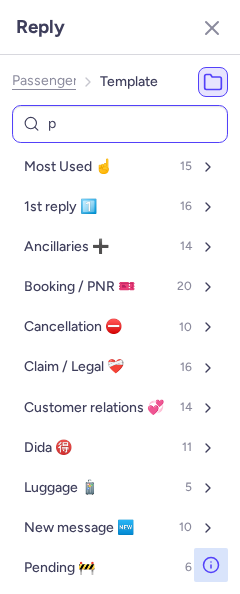 type on "pn" 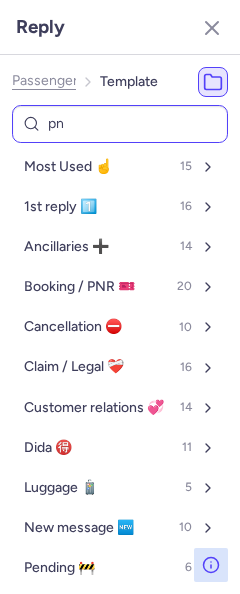 select on "en" 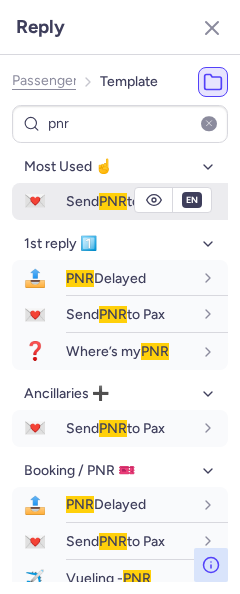 type on "pnr" 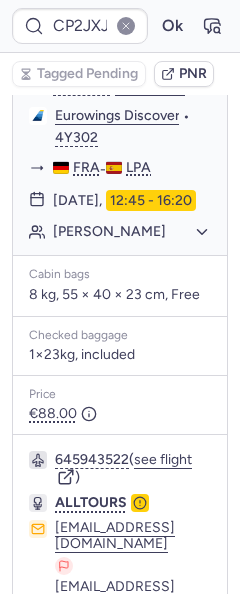 scroll, scrollTop: 171, scrollLeft: 0, axis: vertical 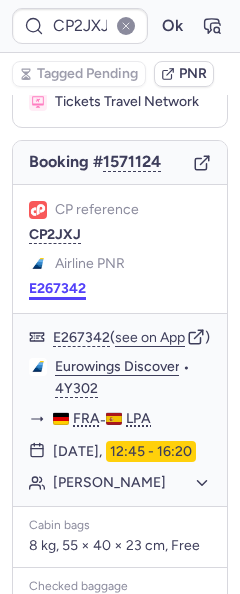 click on "E267342" at bounding box center (57, 289) 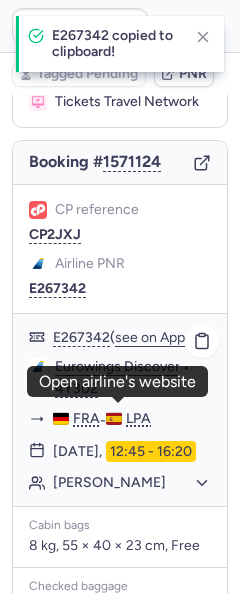 click on "Eurowings Discover" 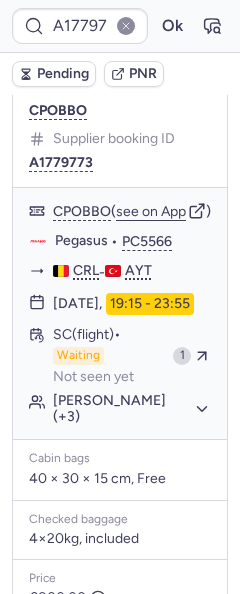 scroll, scrollTop: 300, scrollLeft: 0, axis: vertical 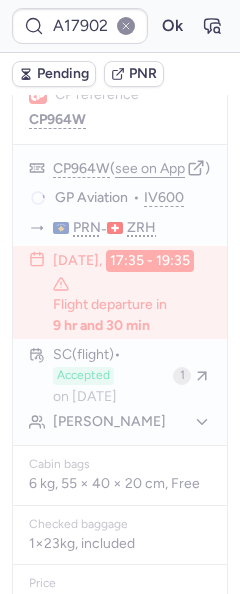 type on "CP964W" 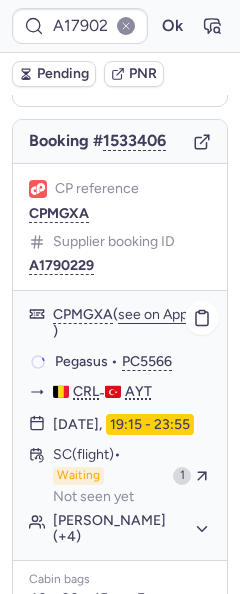 scroll, scrollTop: 300, scrollLeft: 0, axis: vertical 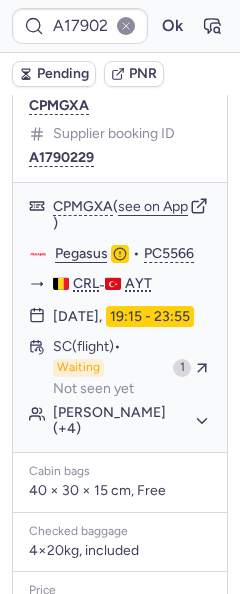 type on "A1799772" 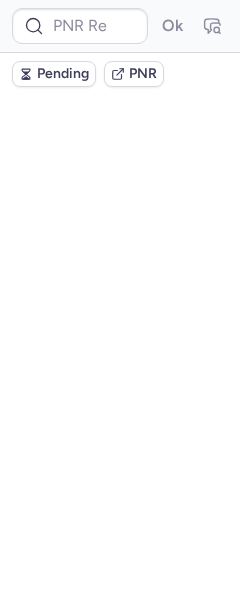 scroll, scrollTop: 0, scrollLeft: 0, axis: both 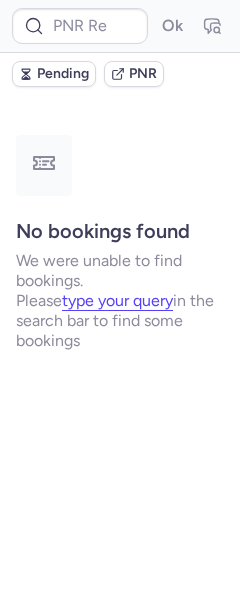 type on "A1778015" 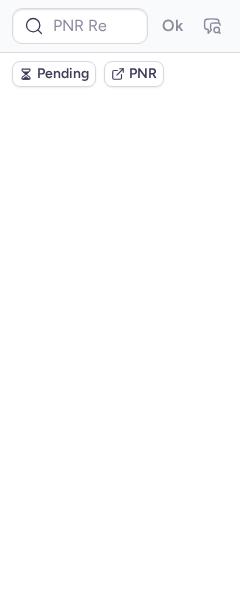 scroll, scrollTop: 0, scrollLeft: 0, axis: both 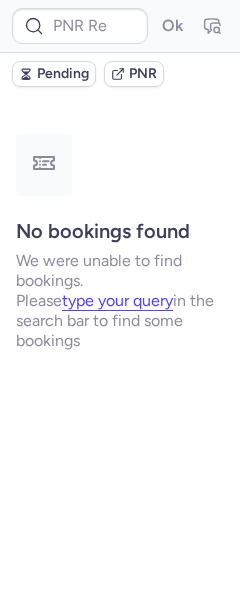 type on "A1788006" 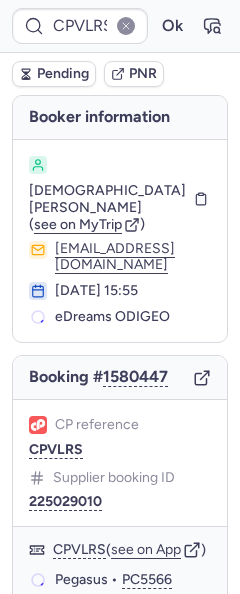 type on "CPOJRY" 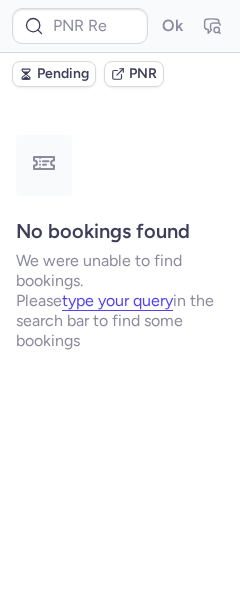 type on "CPKOVA" 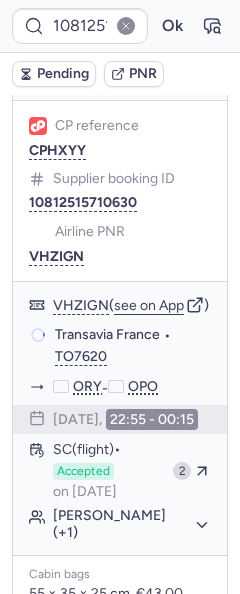 scroll, scrollTop: 300, scrollLeft: 0, axis: vertical 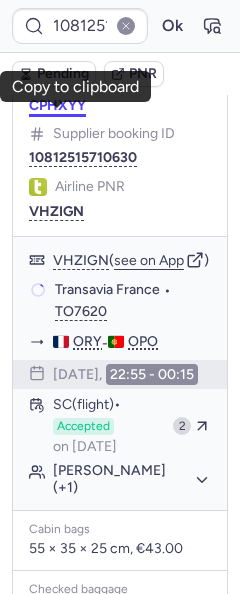 click on "CPHXYY" at bounding box center [57, 106] 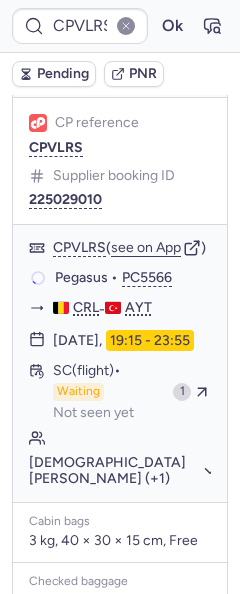 scroll, scrollTop: 300, scrollLeft: 0, axis: vertical 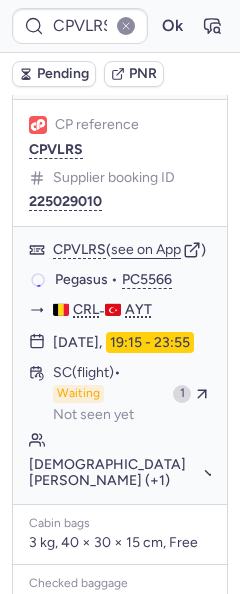 type on "CPHXYY" 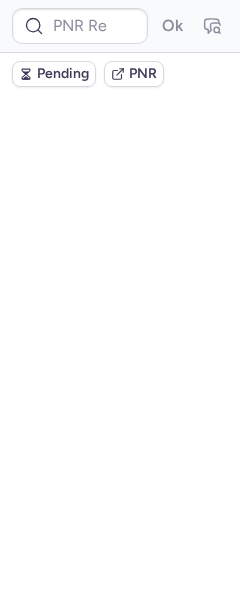 scroll, scrollTop: 300, scrollLeft: 0, axis: vertical 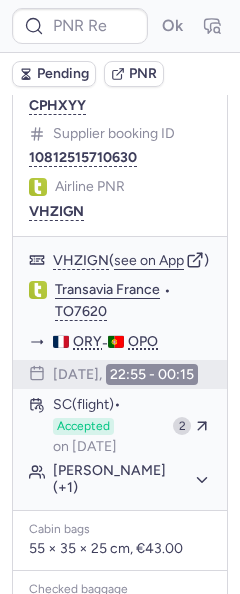 type on "CPHXYY" 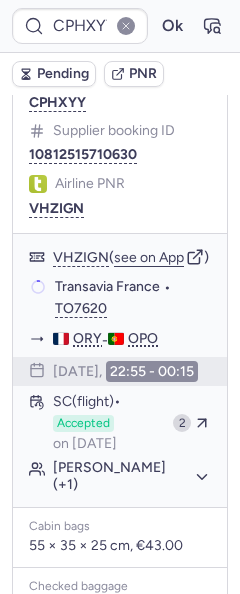 scroll, scrollTop: 300, scrollLeft: 0, axis: vertical 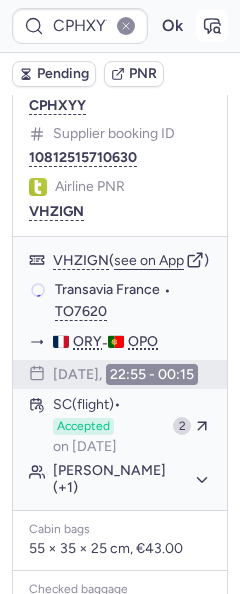 click at bounding box center [212, 26] 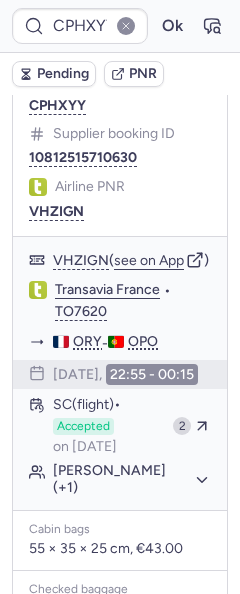 type 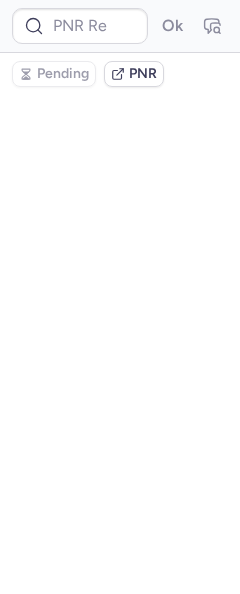 scroll, scrollTop: 0, scrollLeft: 0, axis: both 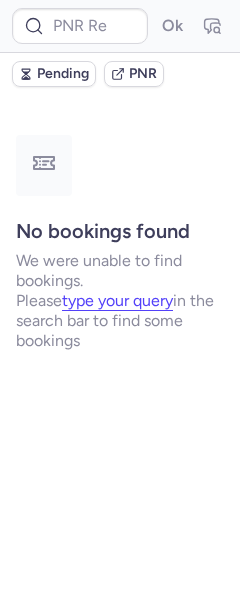 type on "CPQUCP" 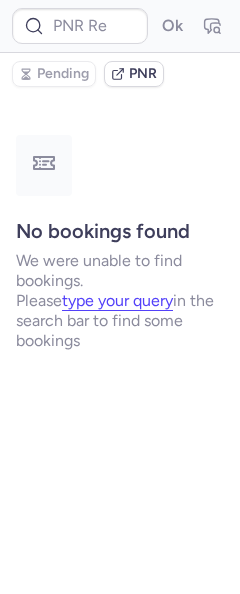 type on "CP2JXJ" 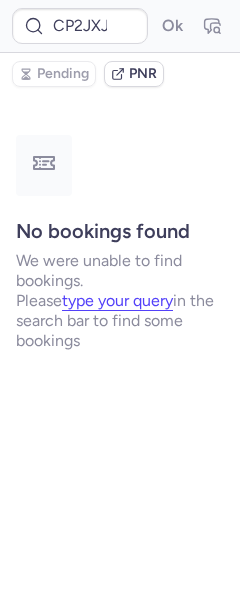 scroll, scrollTop: 0, scrollLeft: 0, axis: both 